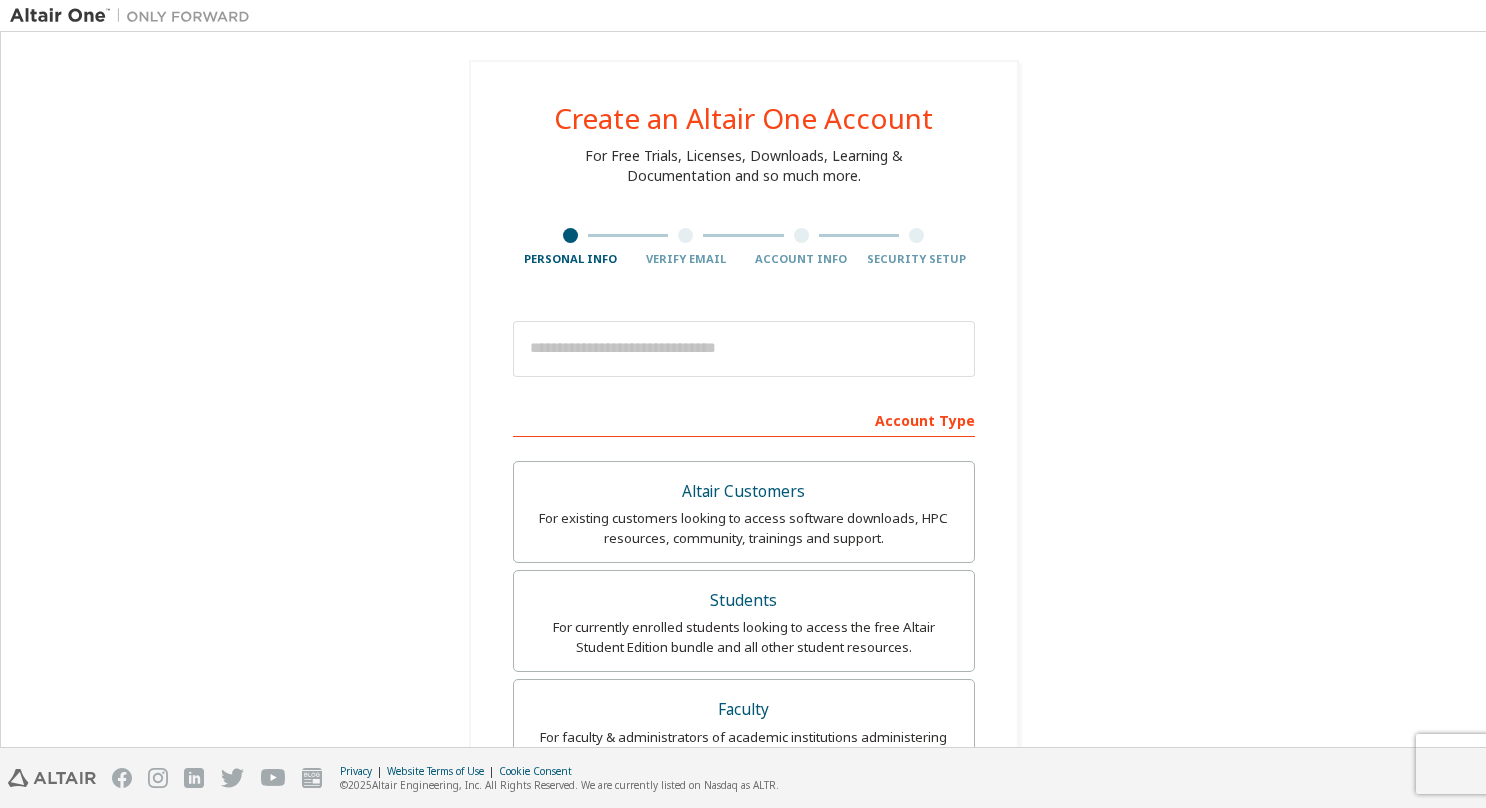 scroll, scrollTop: 0, scrollLeft: 0, axis: both 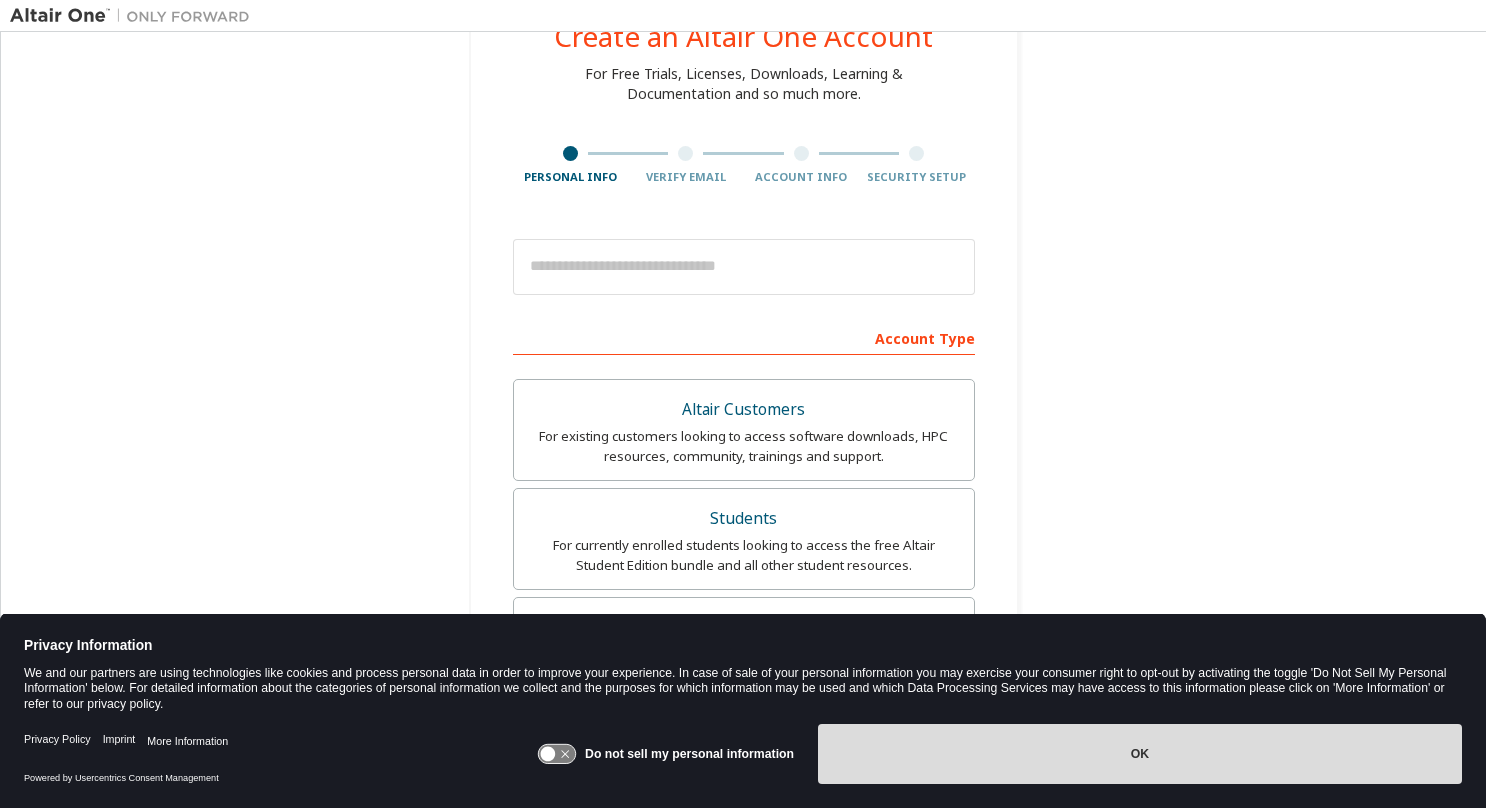 click on "OK" at bounding box center (1140, 754) 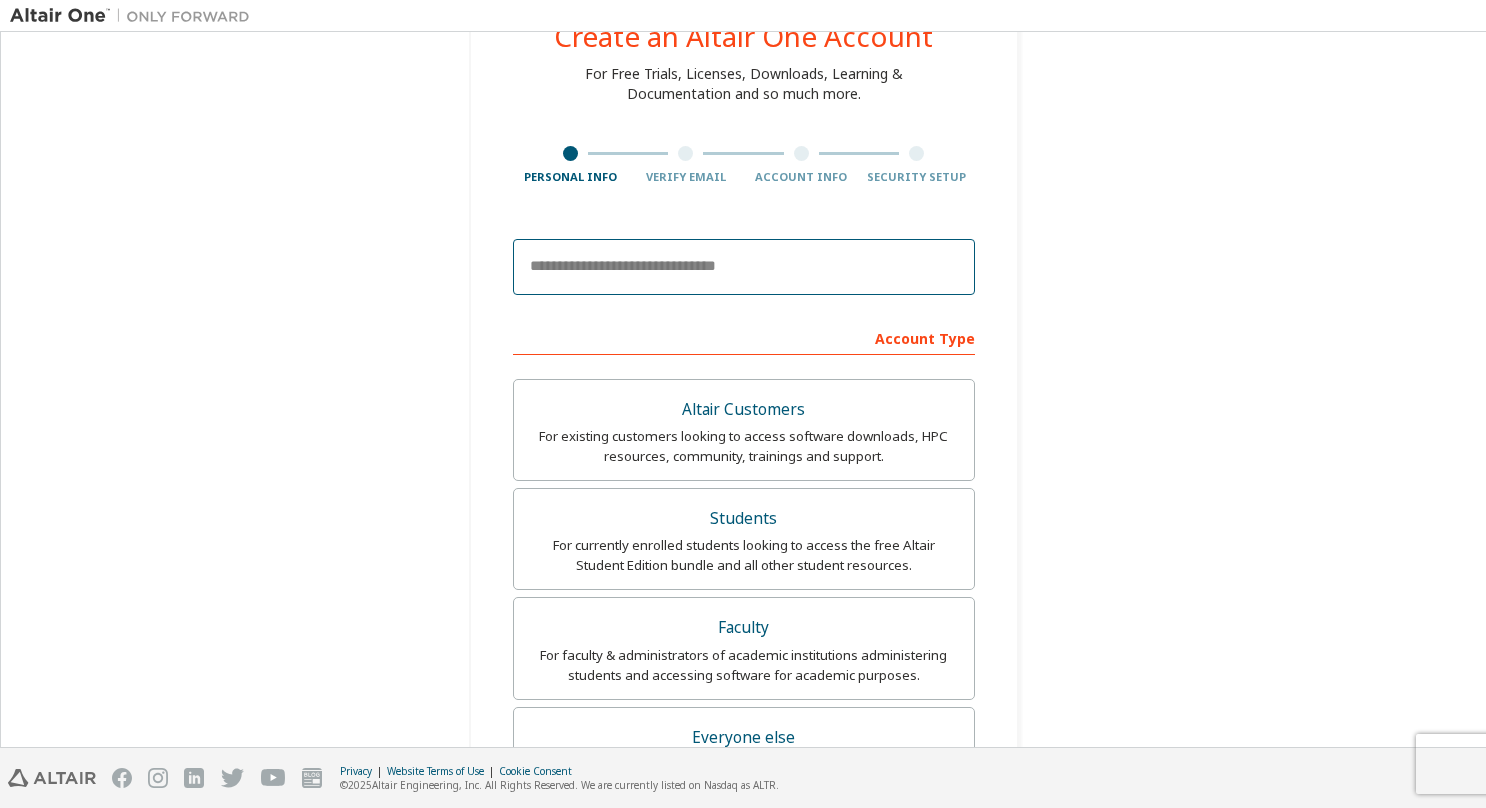 click at bounding box center (744, 267) 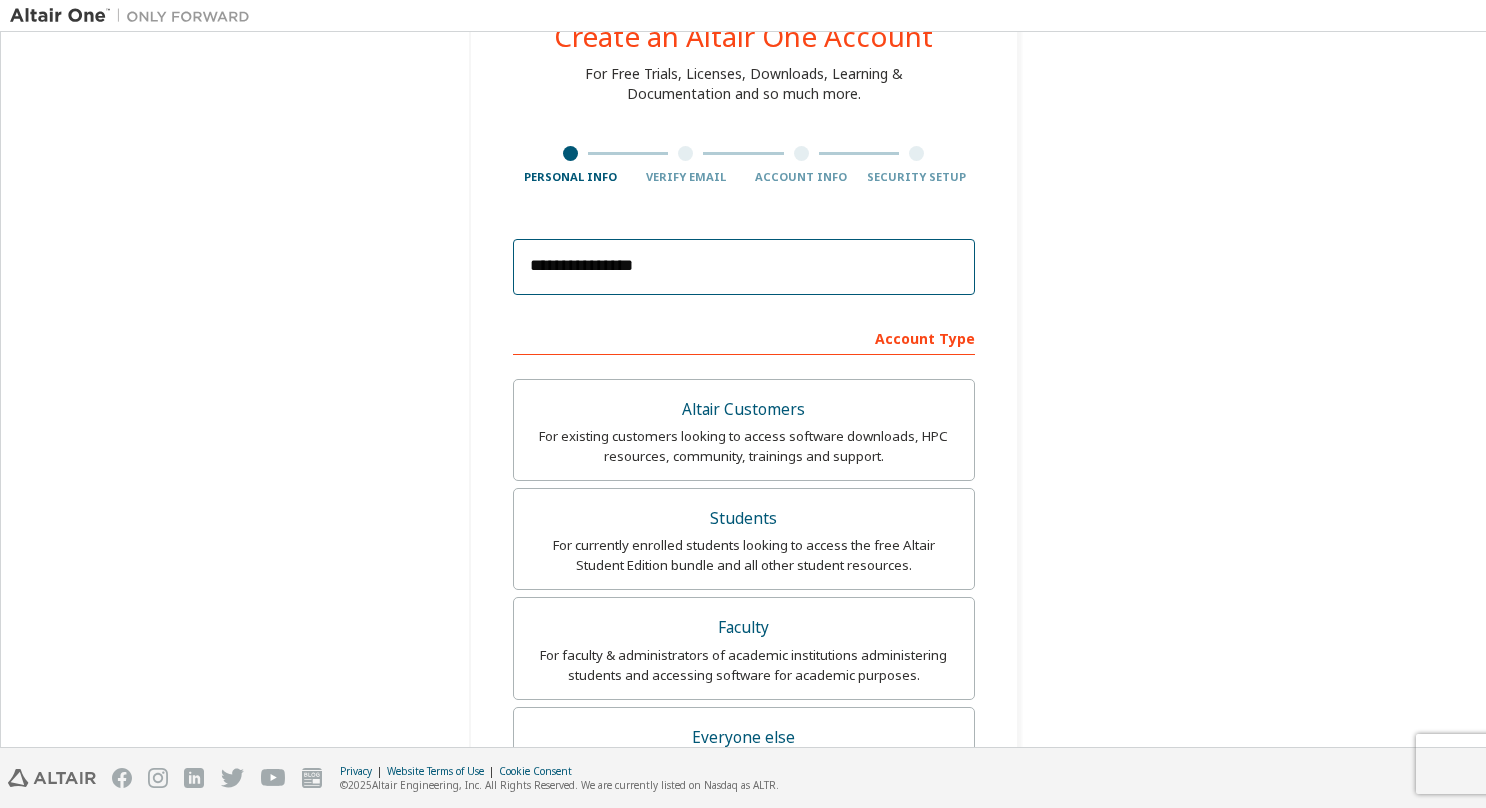 type on "*****" 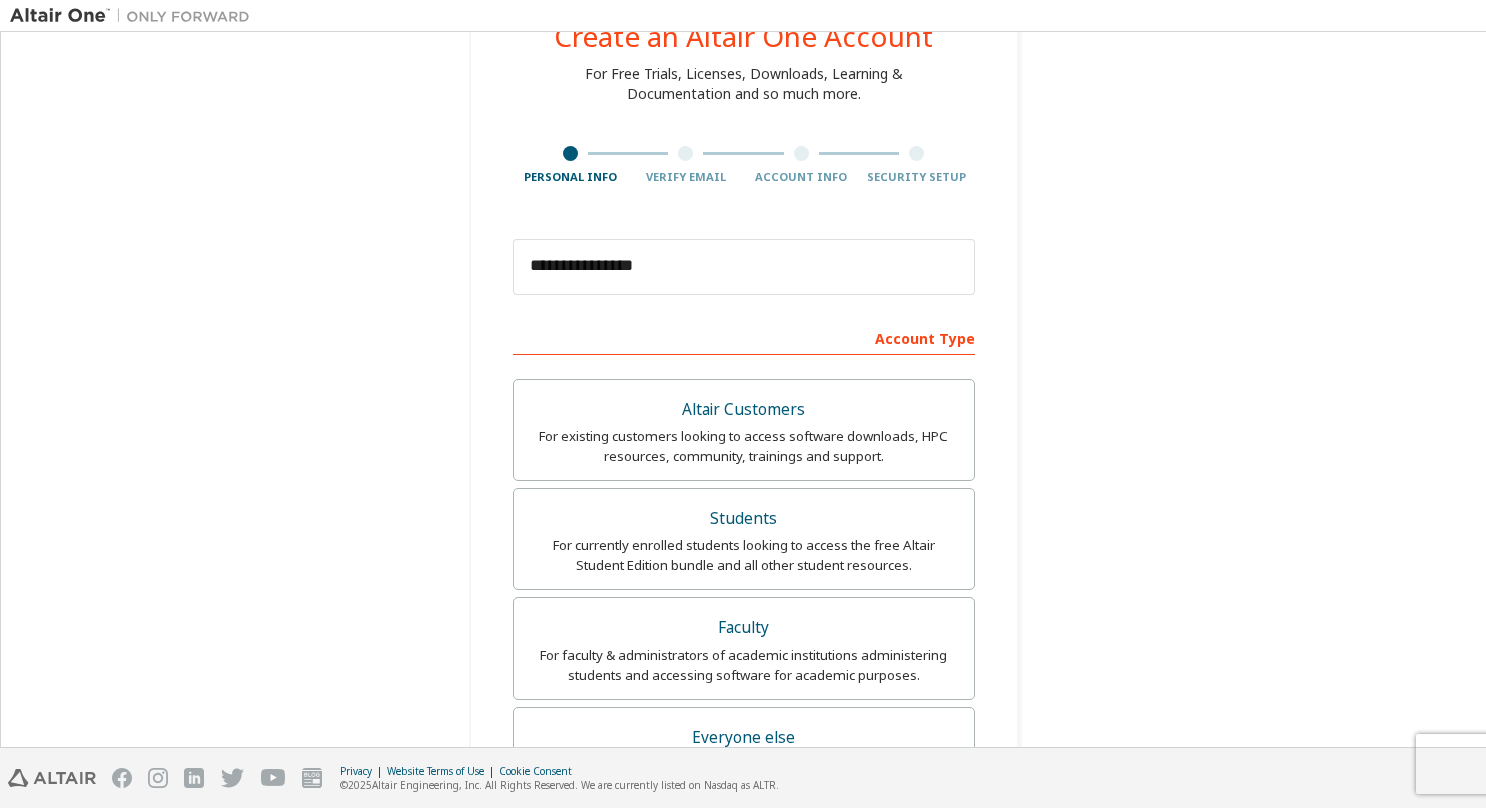 type on "***" 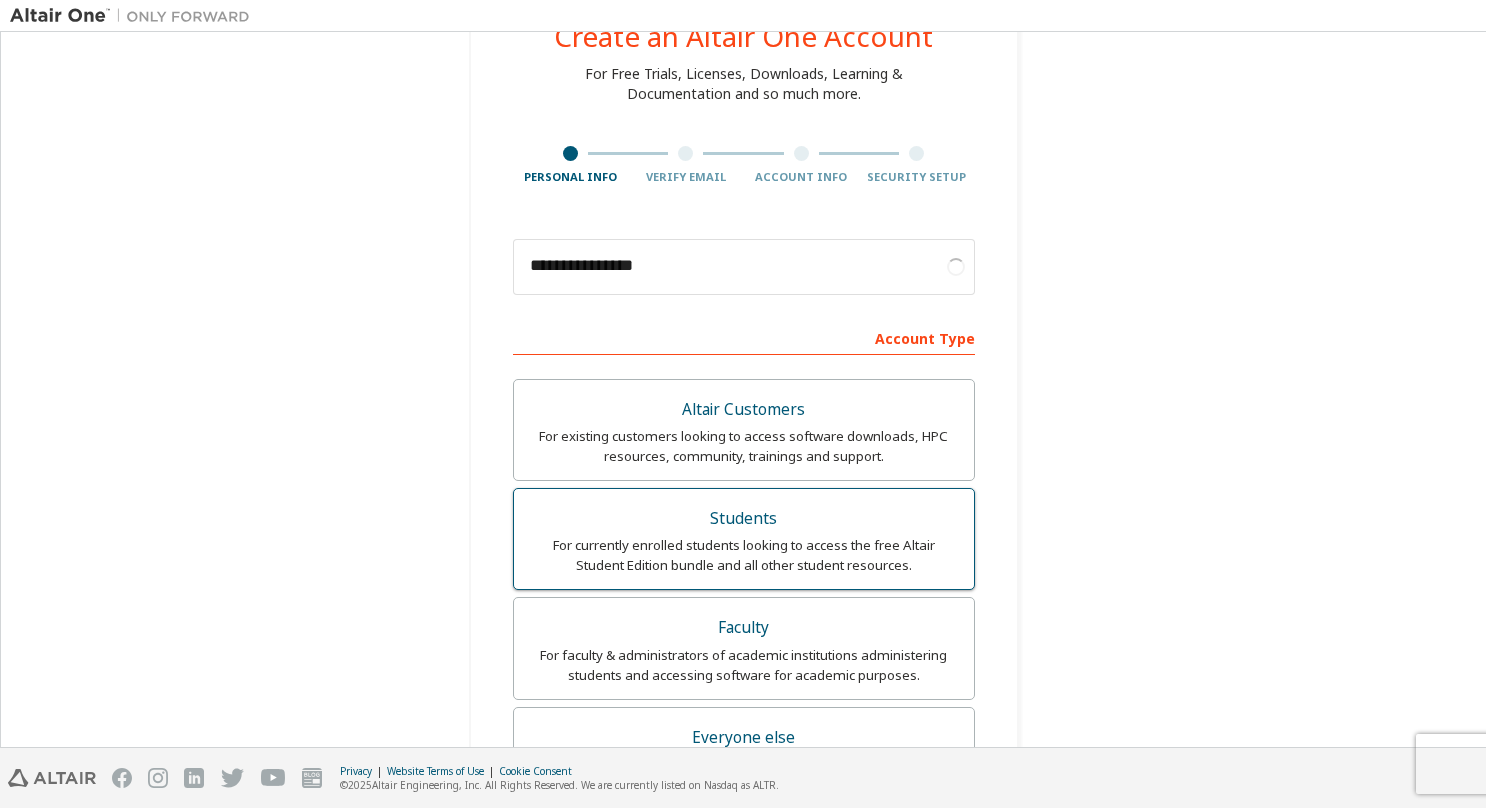click on "For currently enrolled students looking to access the free Altair Student Edition bundle and all other student resources." at bounding box center (744, 555) 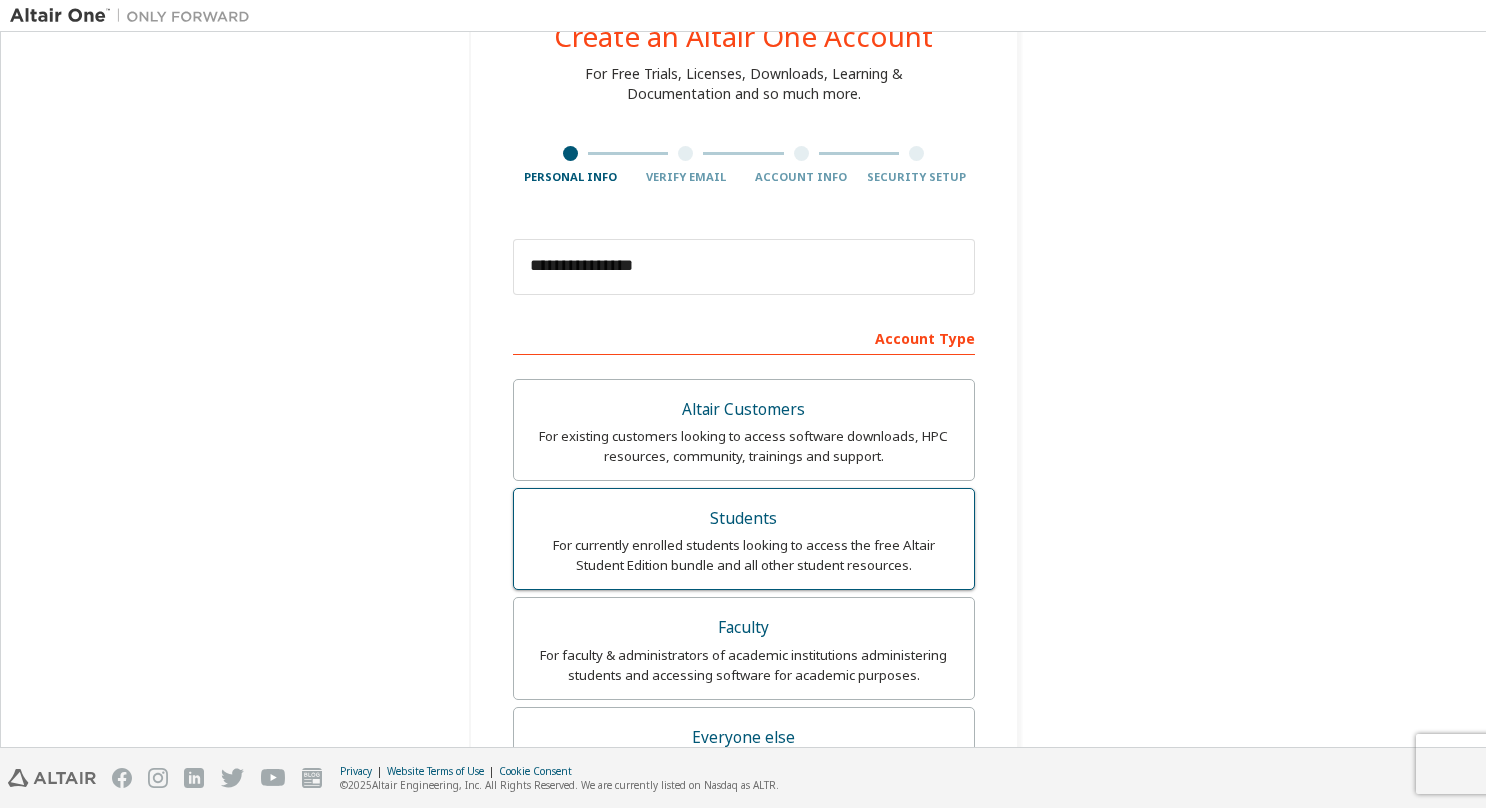 click on "Students" at bounding box center (744, 519) 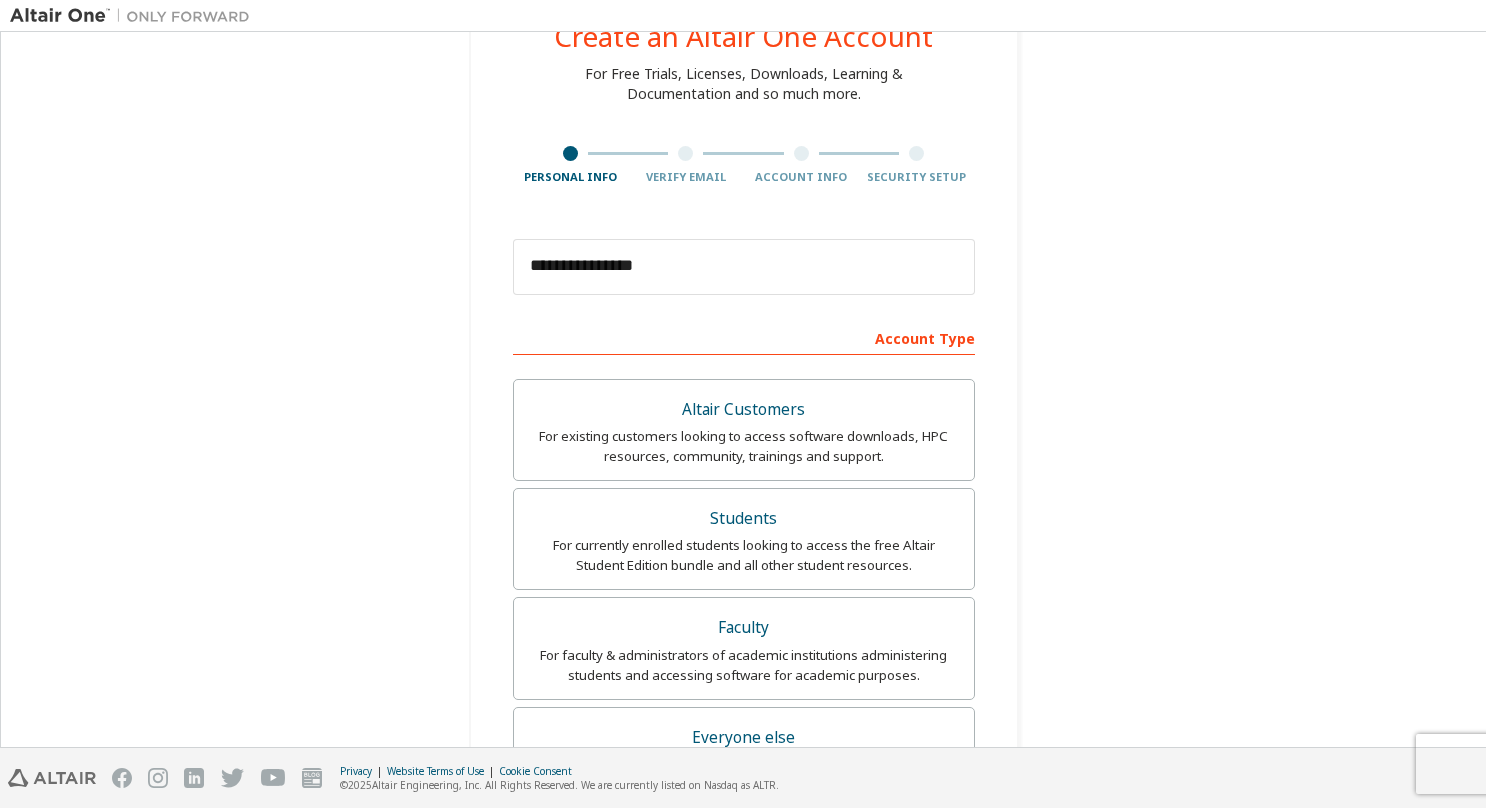 scroll, scrollTop: 513, scrollLeft: 0, axis: vertical 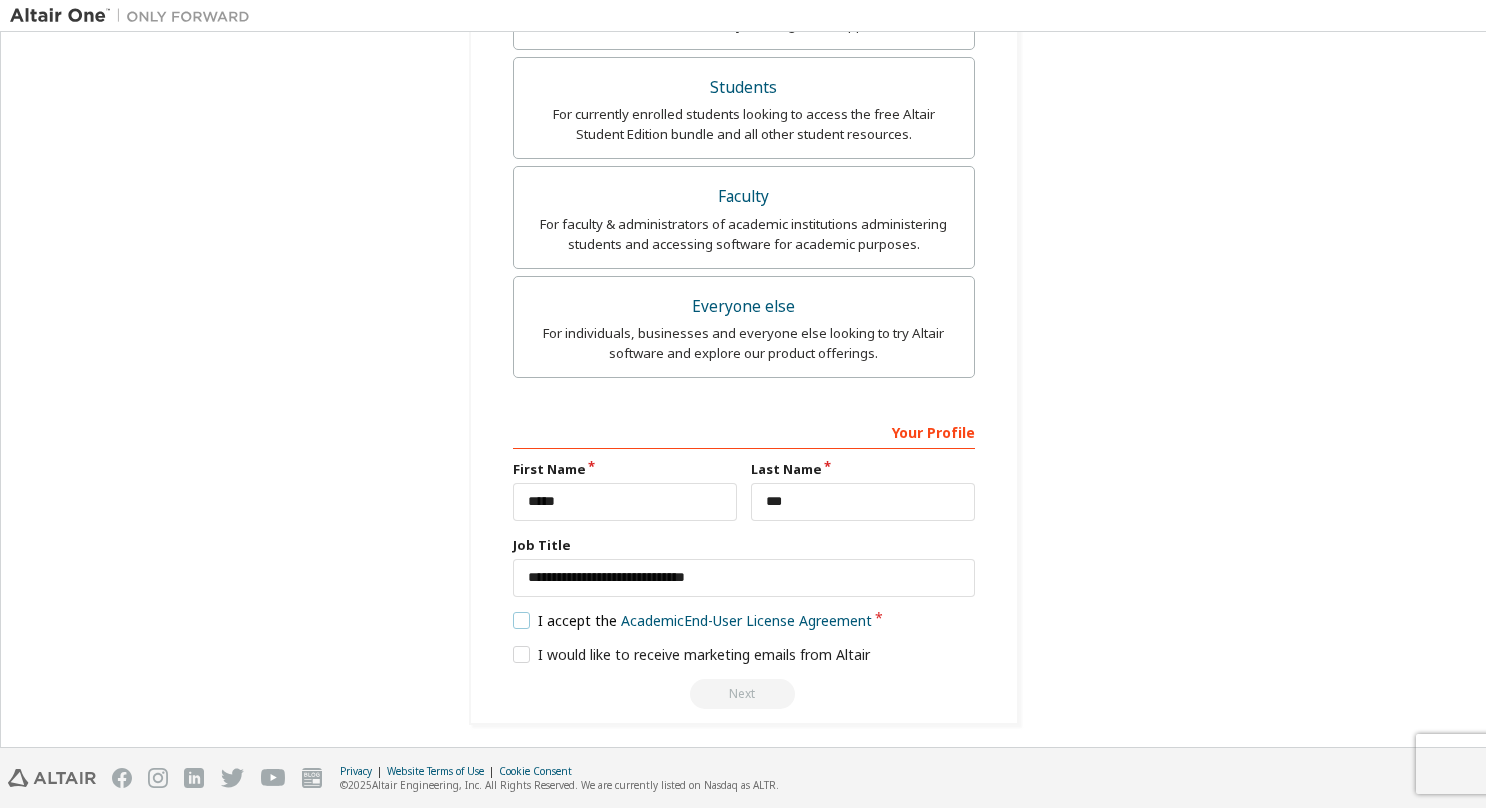 click on "I accept the   Academic   End-User License Agreement" at bounding box center [693, 620] 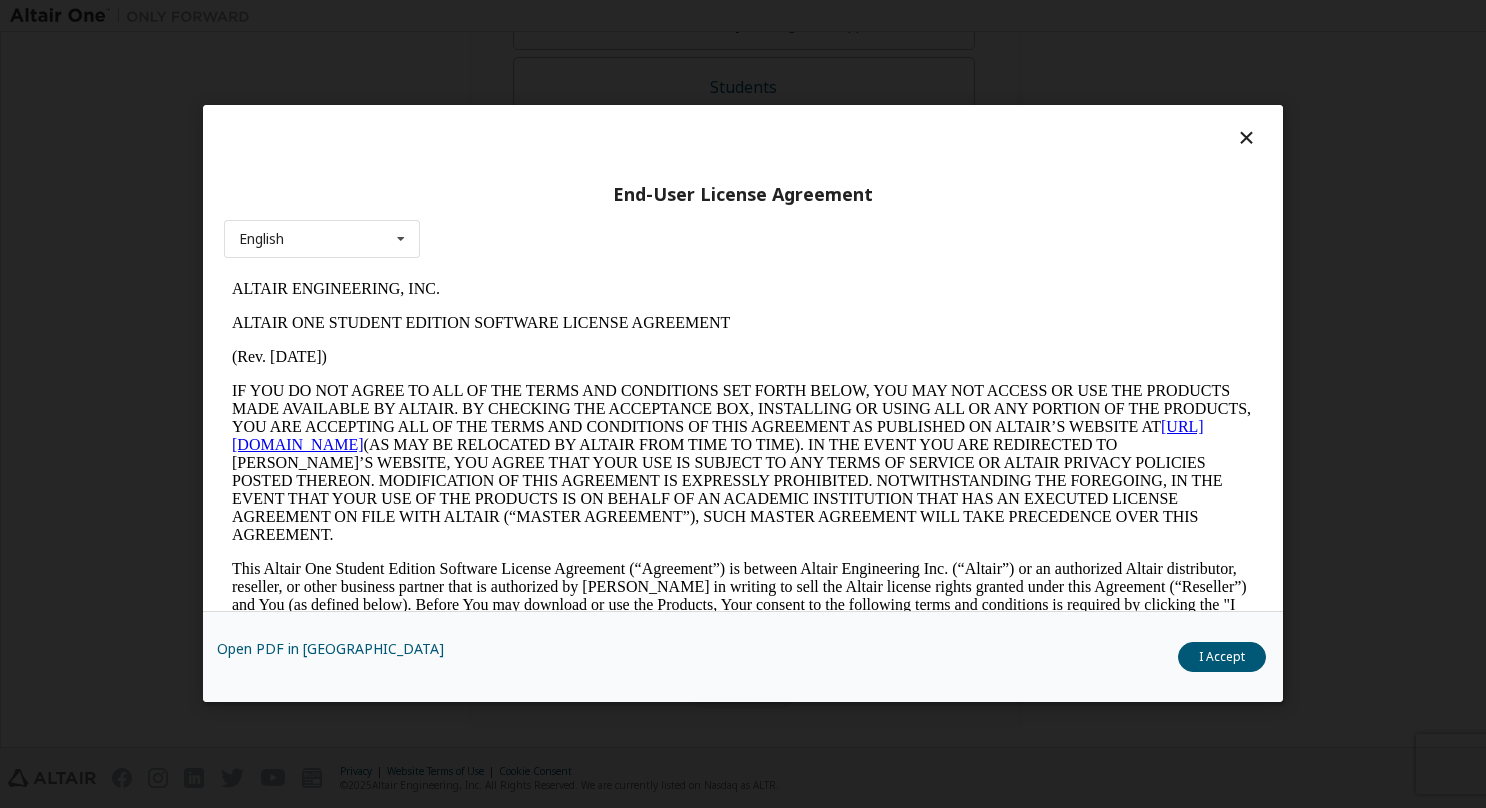 scroll, scrollTop: 0, scrollLeft: 0, axis: both 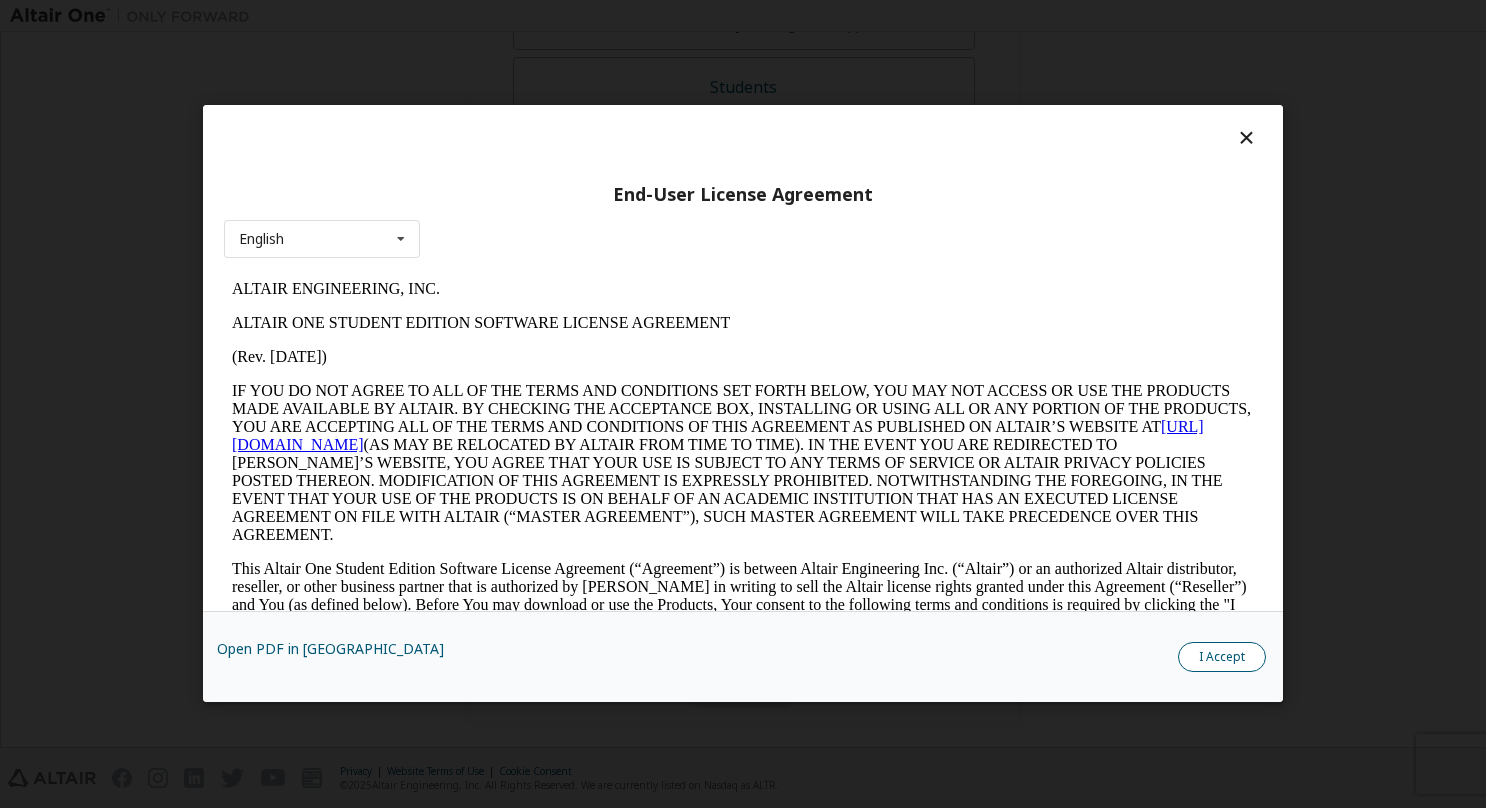 click on "I Accept" at bounding box center [1222, 658] 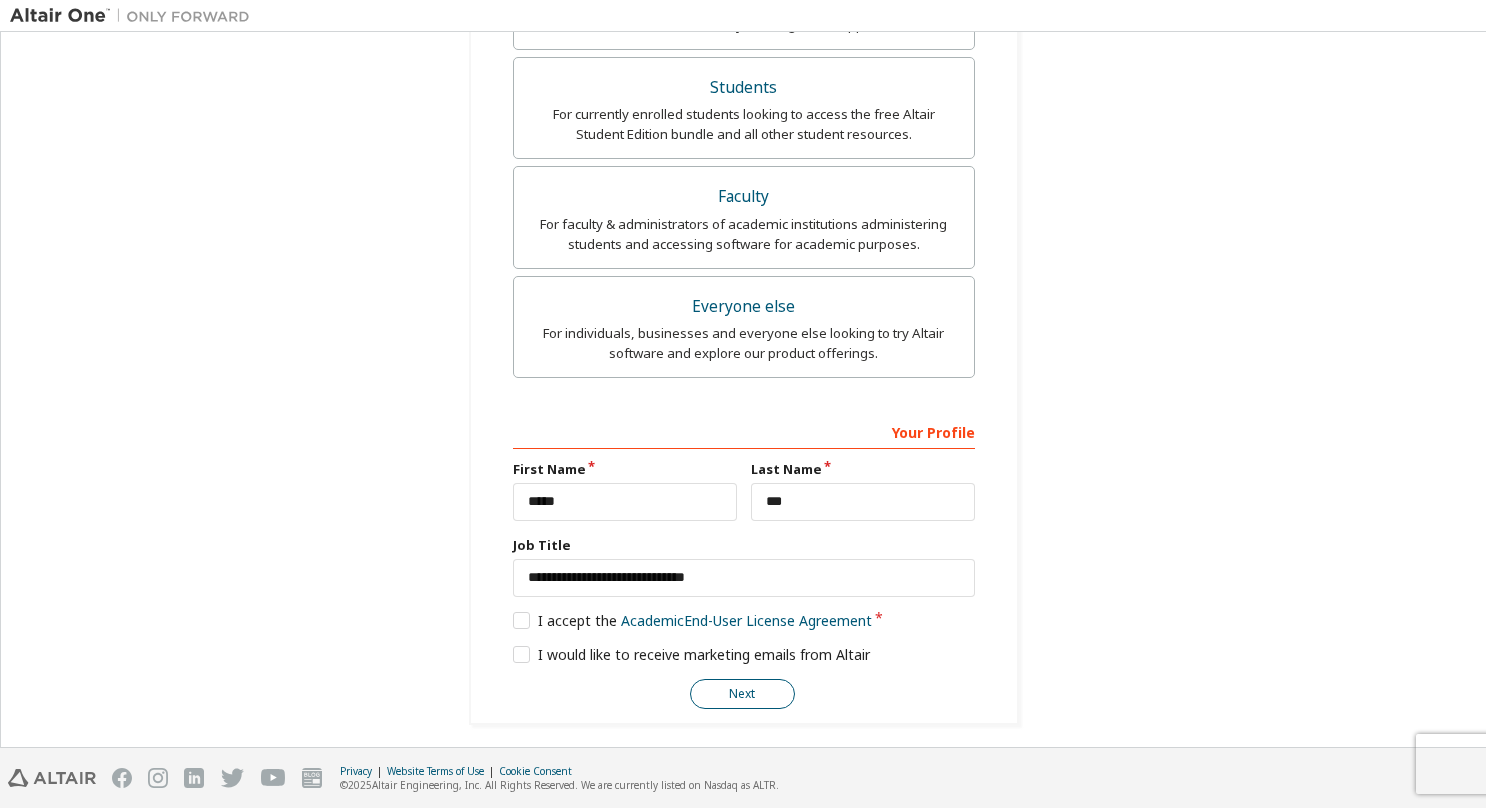 click on "Next" at bounding box center [742, 694] 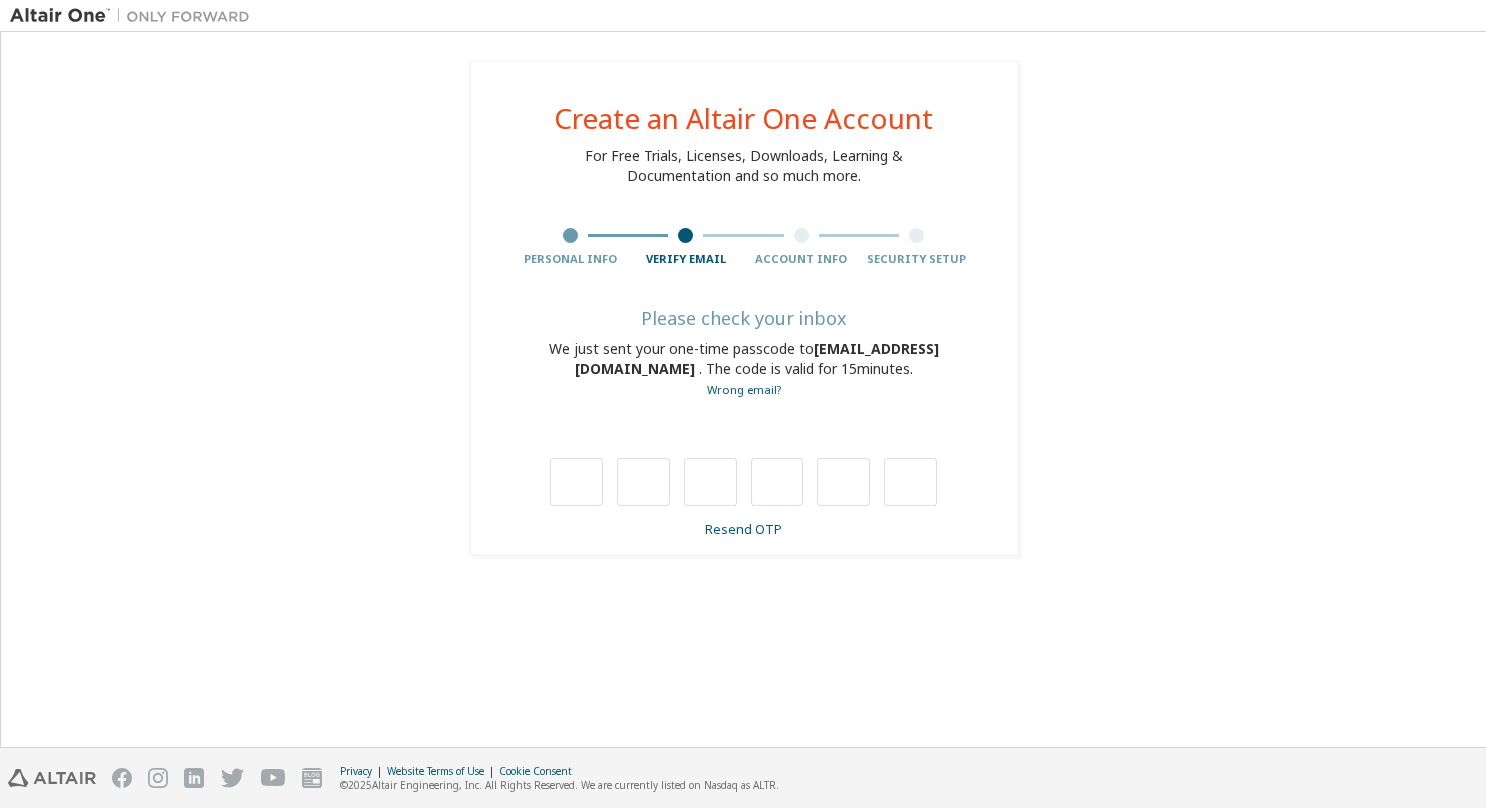 scroll, scrollTop: 0, scrollLeft: 0, axis: both 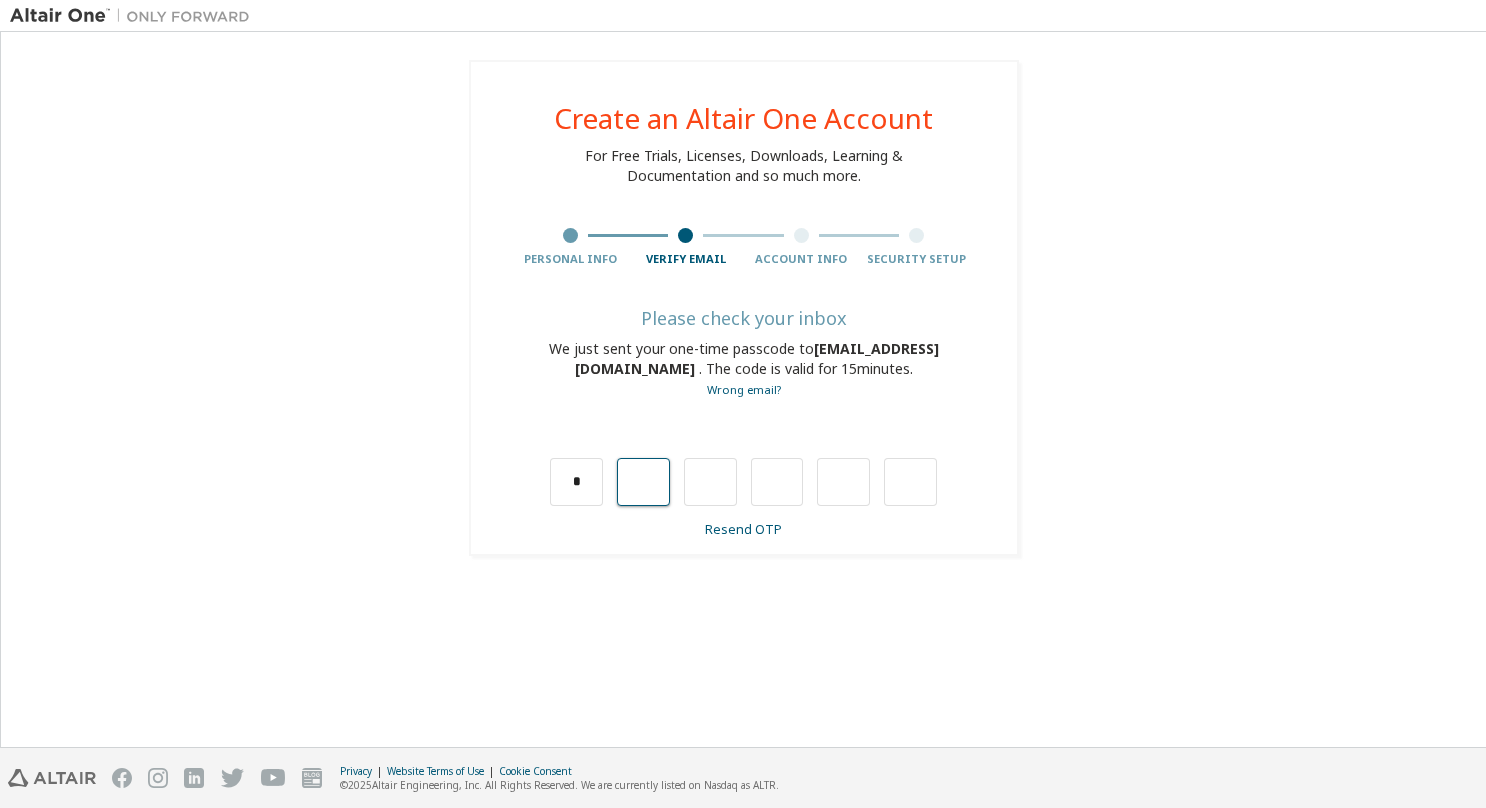 type on "*" 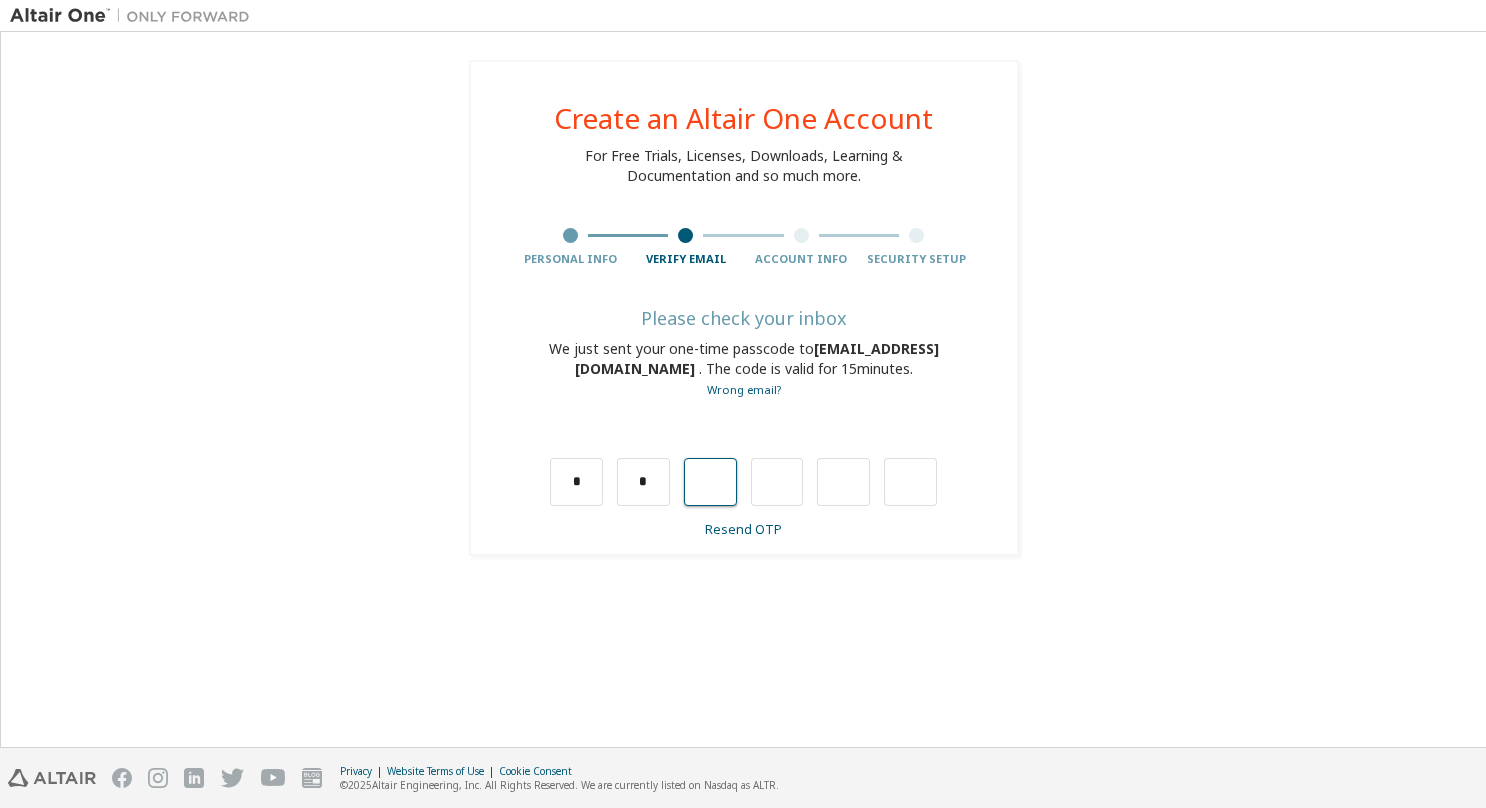 type on "*" 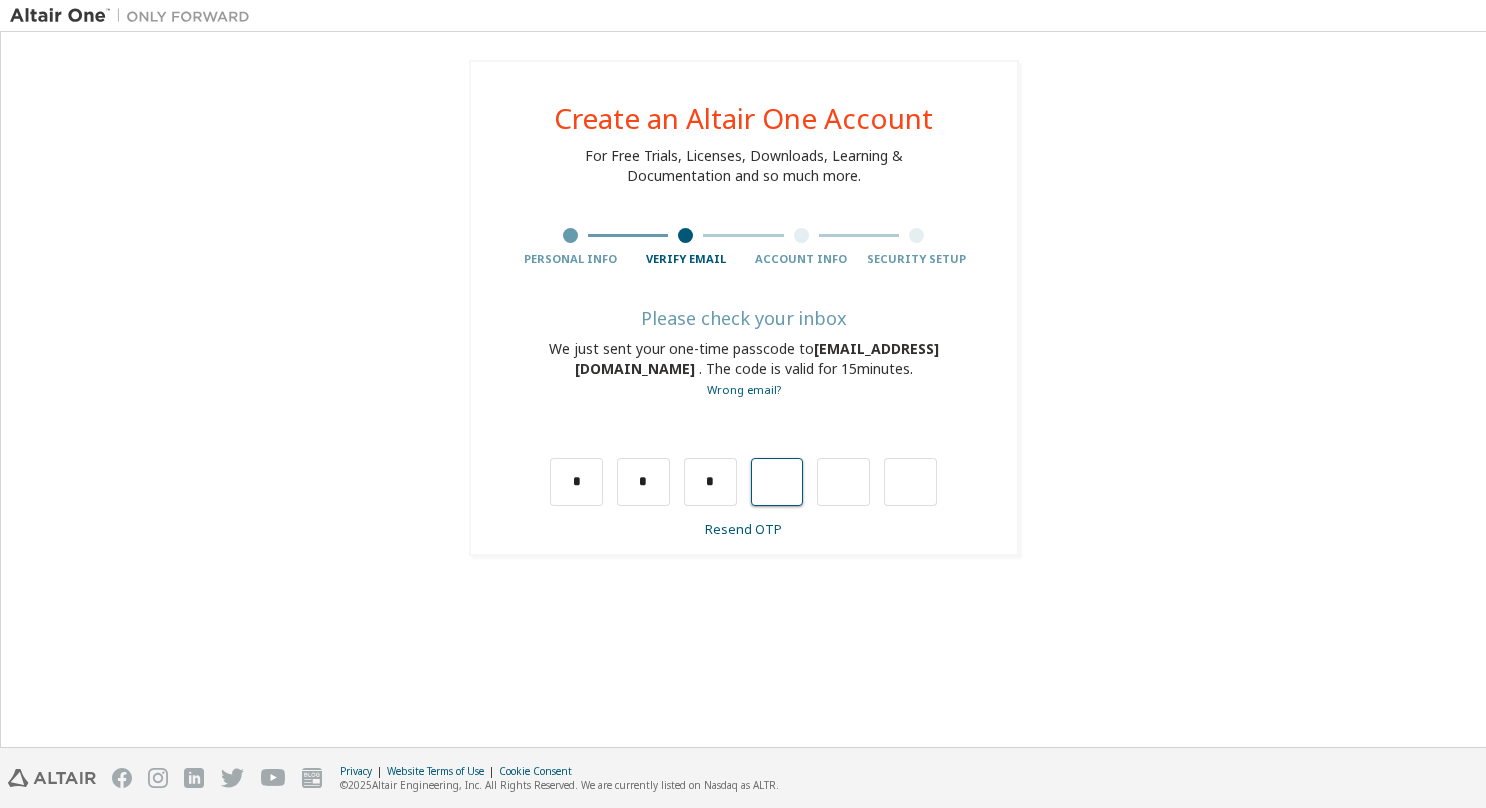 type on "*" 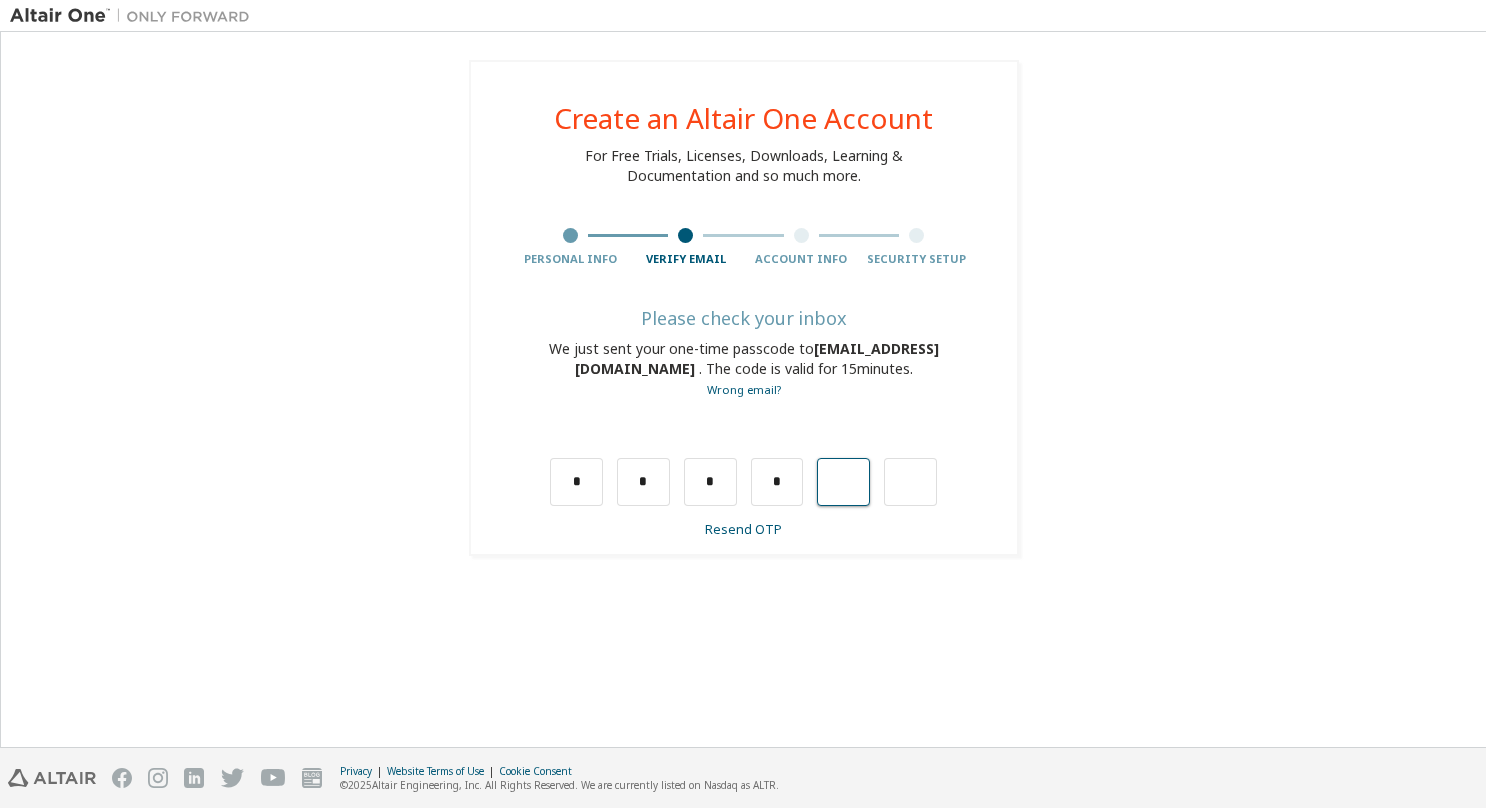 type on "*" 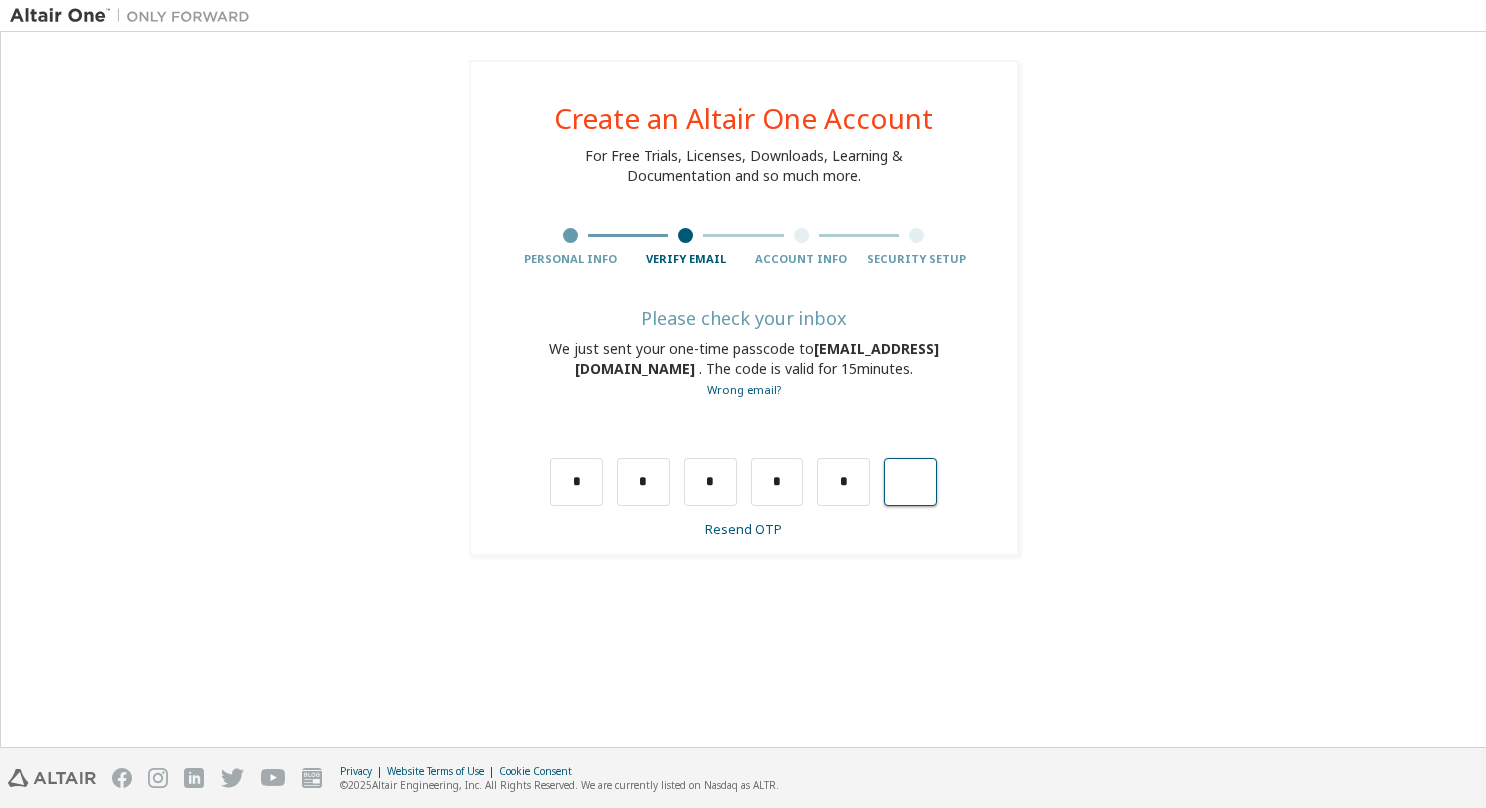 type on "*" 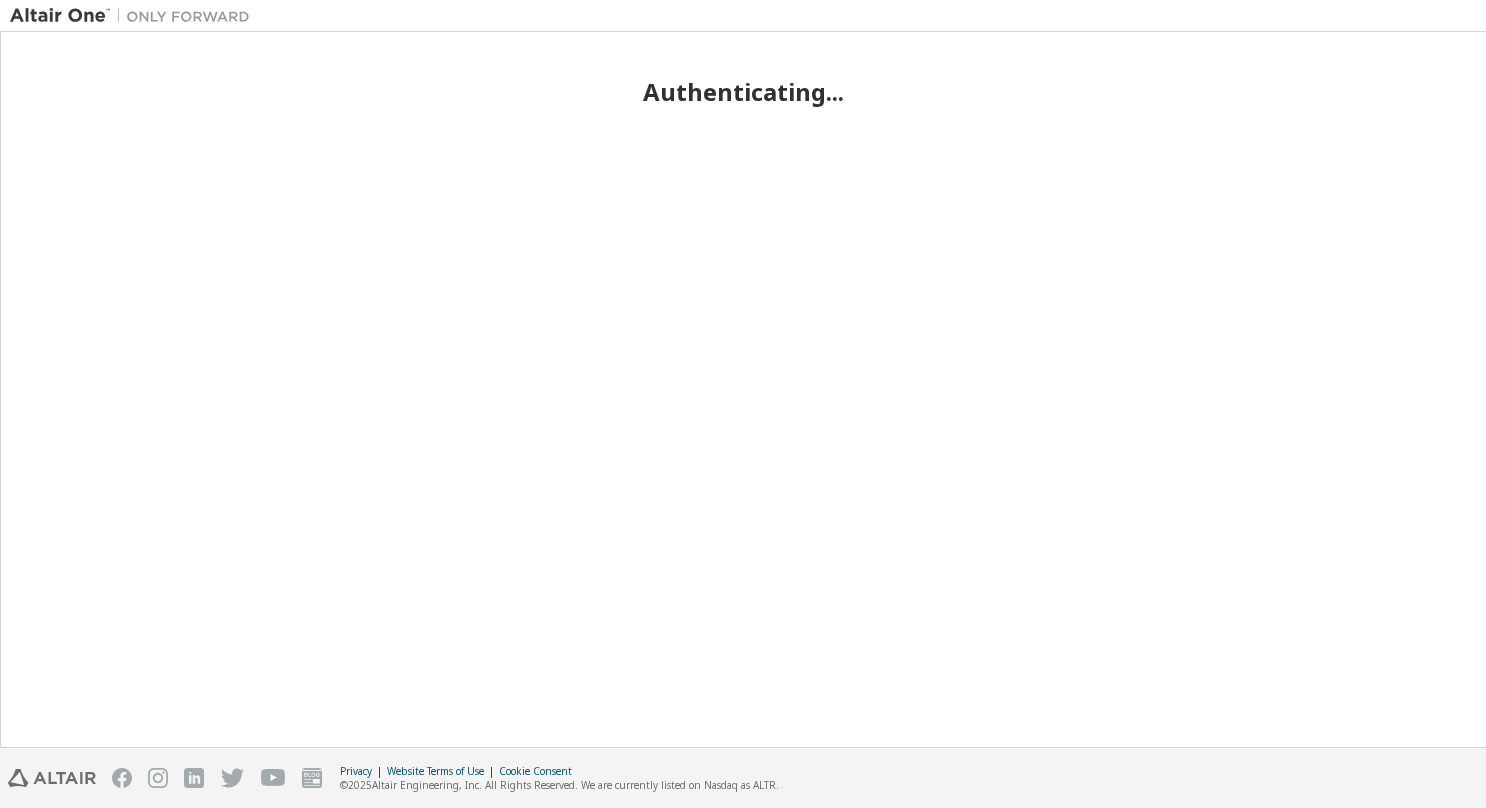 scroll, scrollTop: 0, scrollLeft: 0, axis: both 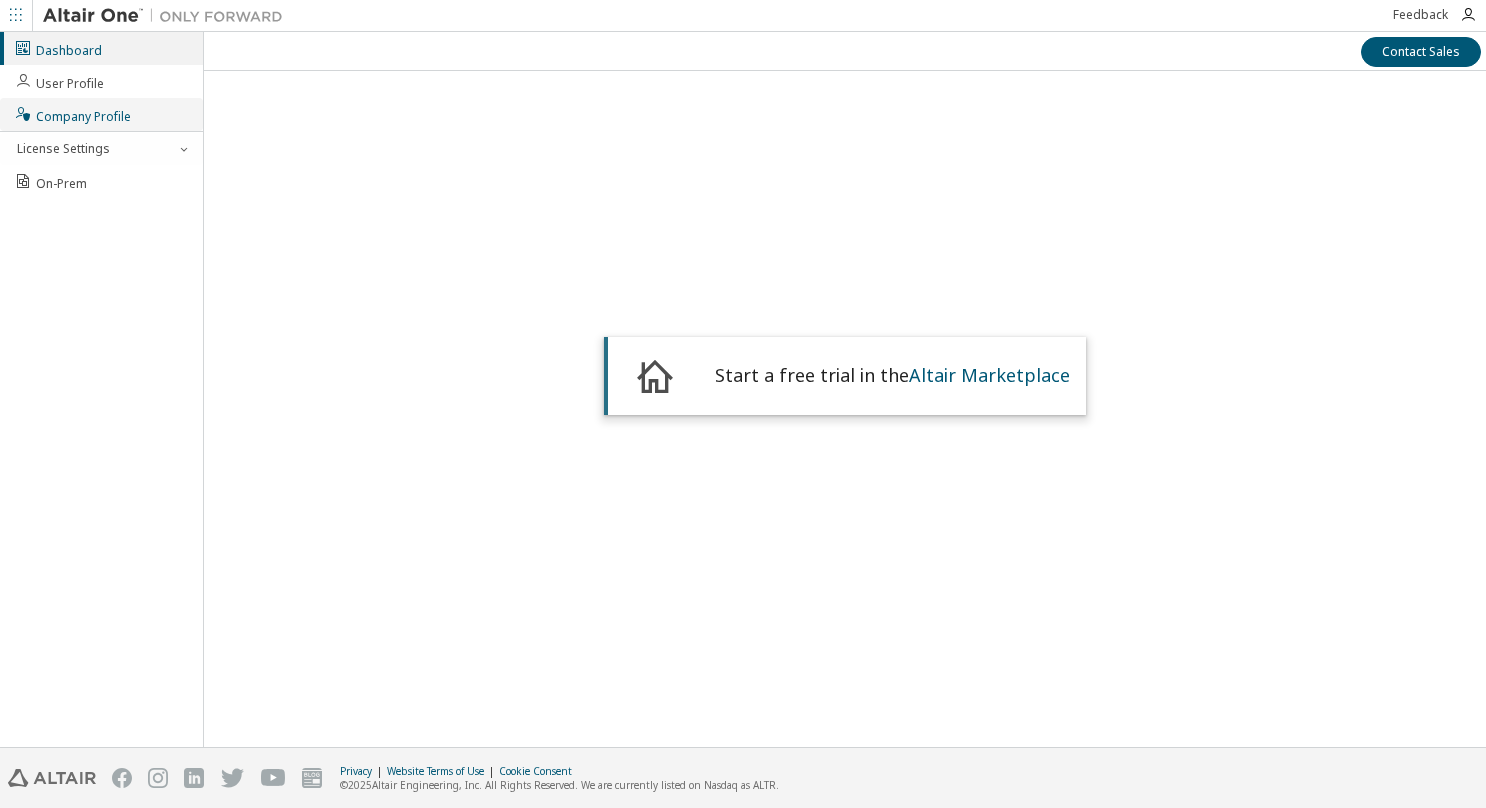 click on "Company Profile" at bounding box center [101, 114] 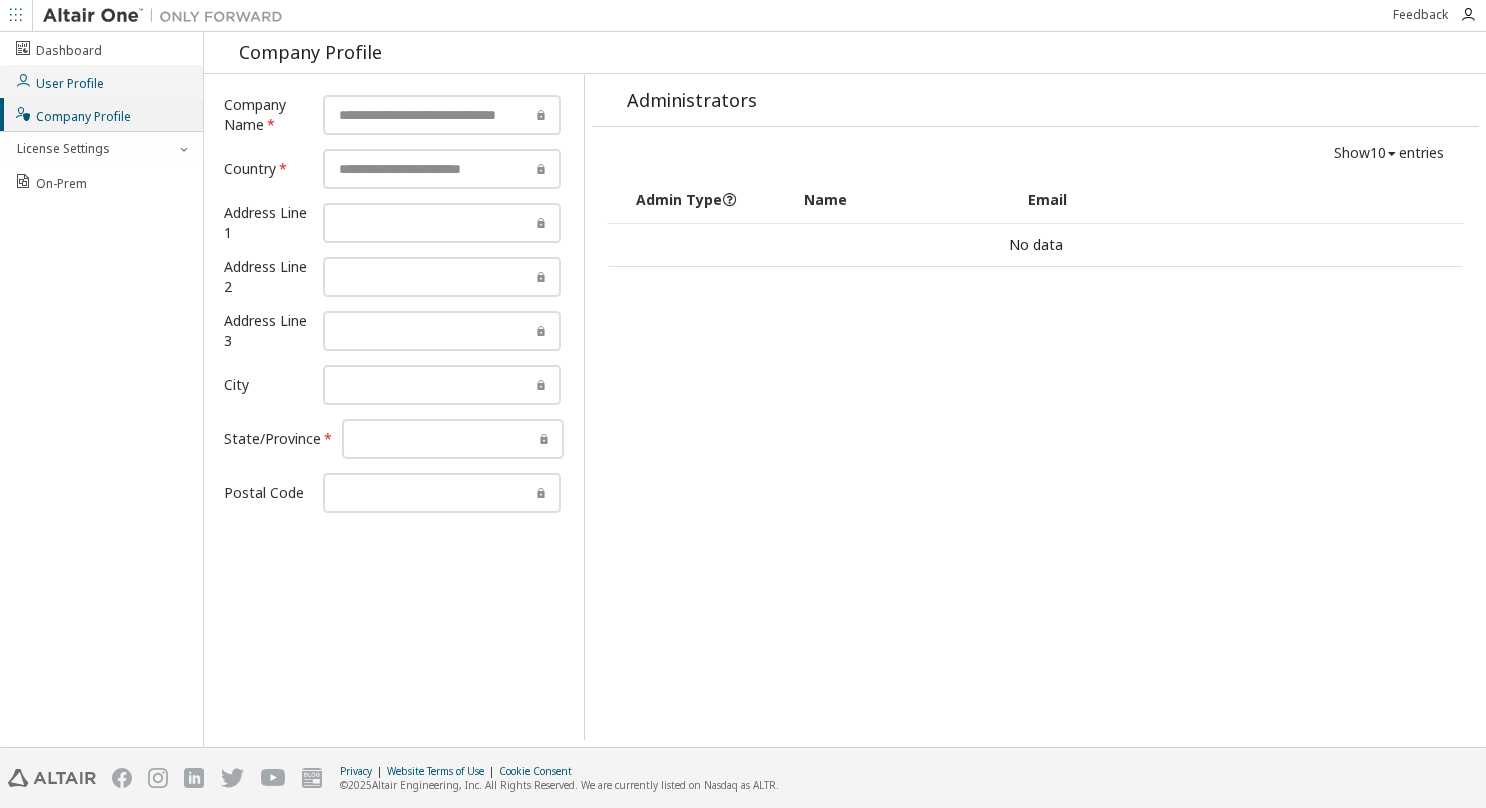 click on "User Profile" at bounding box center (101, 81) 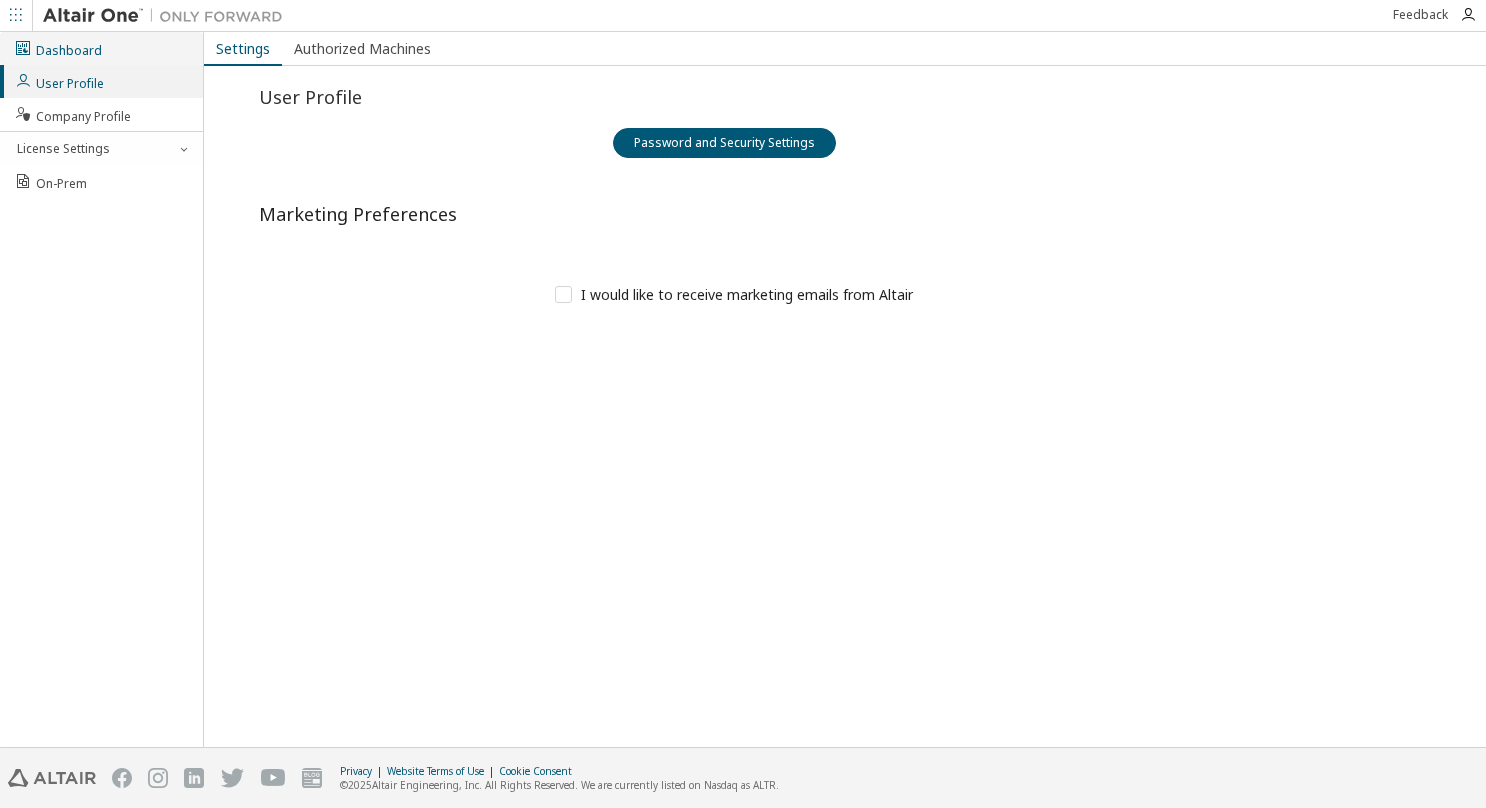 click on "Dashboard" at bounding box center [101, 48] 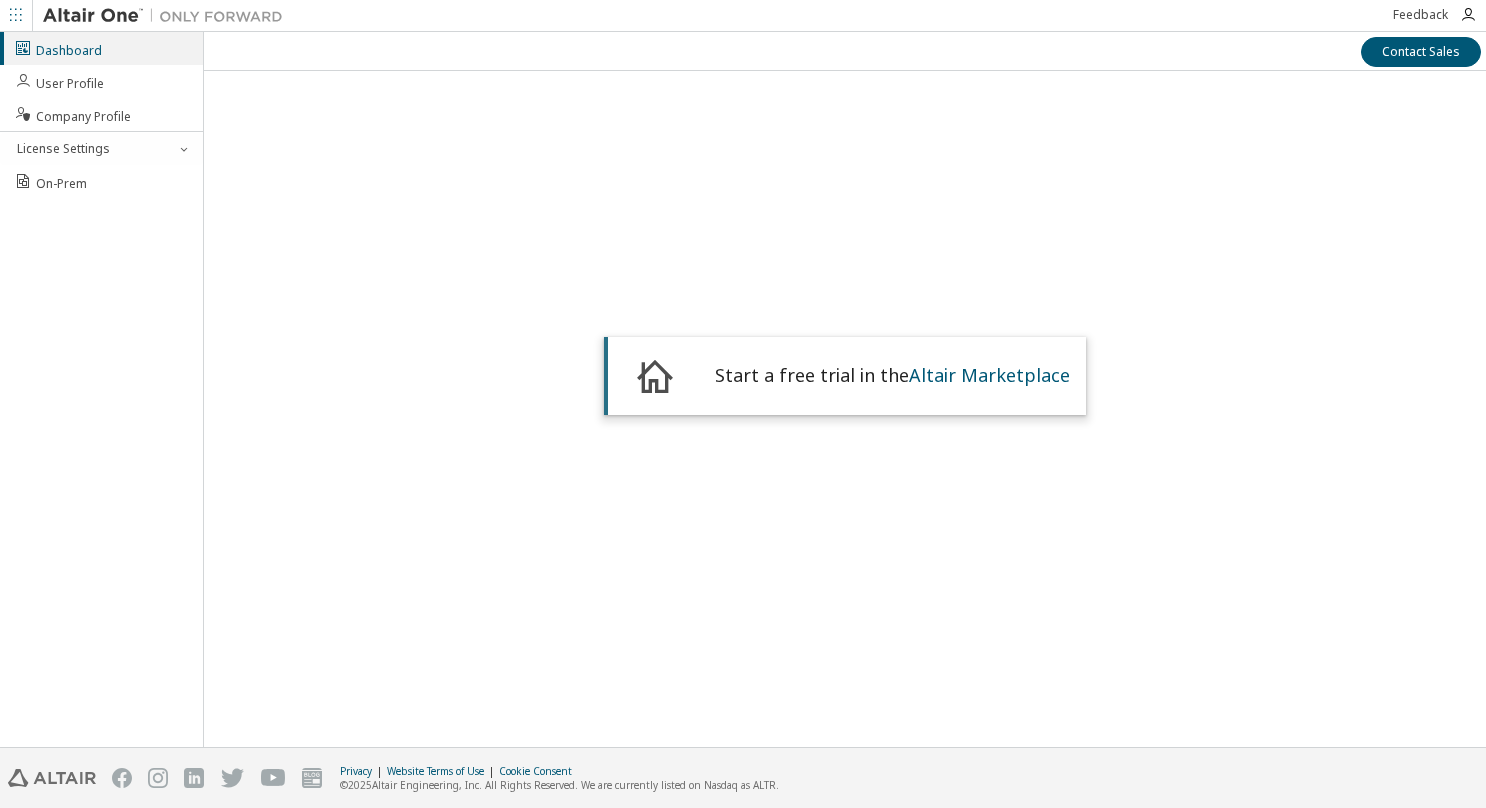 click on "Start a free trial in the  Altair Marketplace" at bounding box center [892, 376] 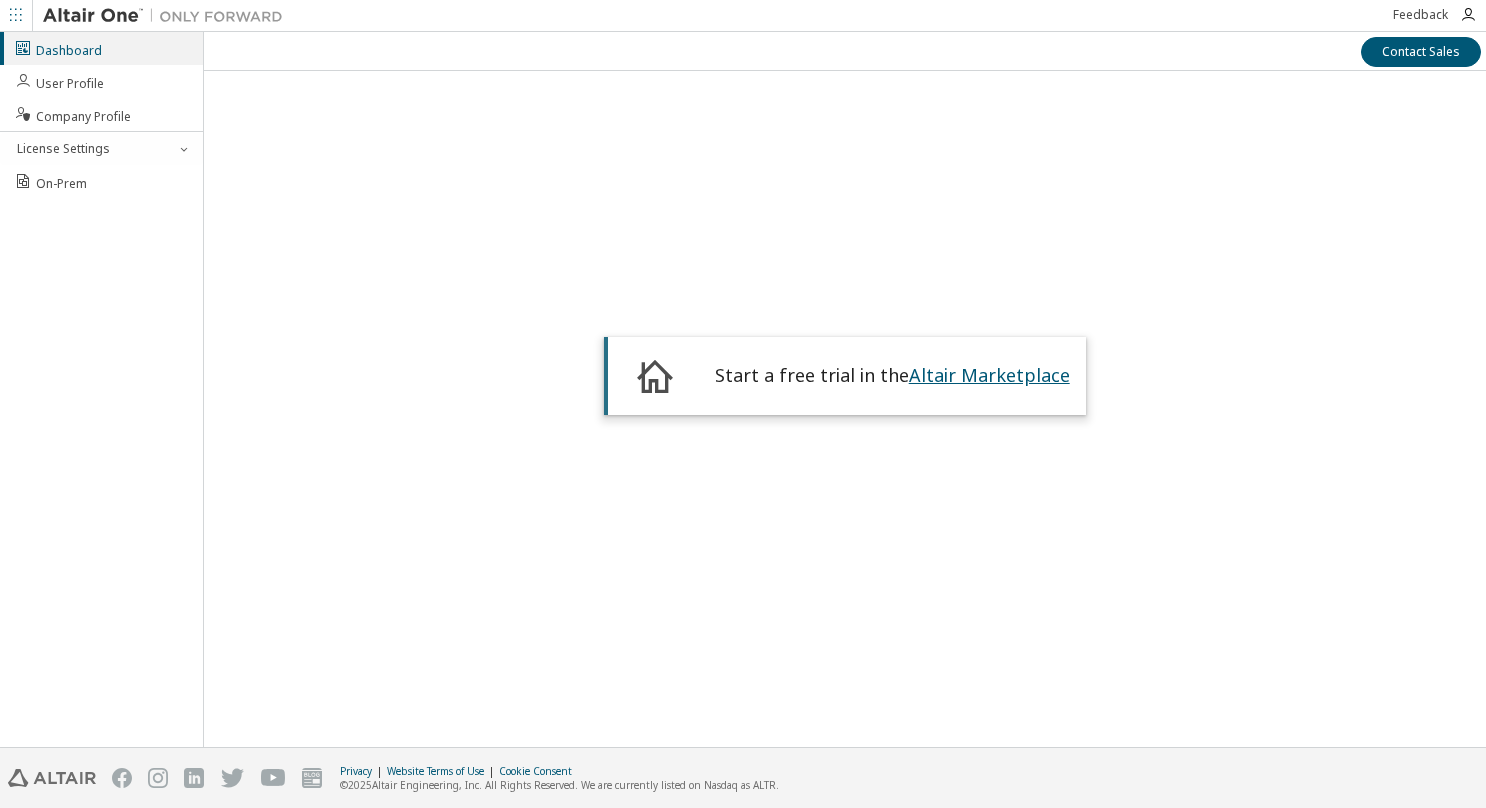 click on "Altair Marketplace" at bounding box center (989, 375) 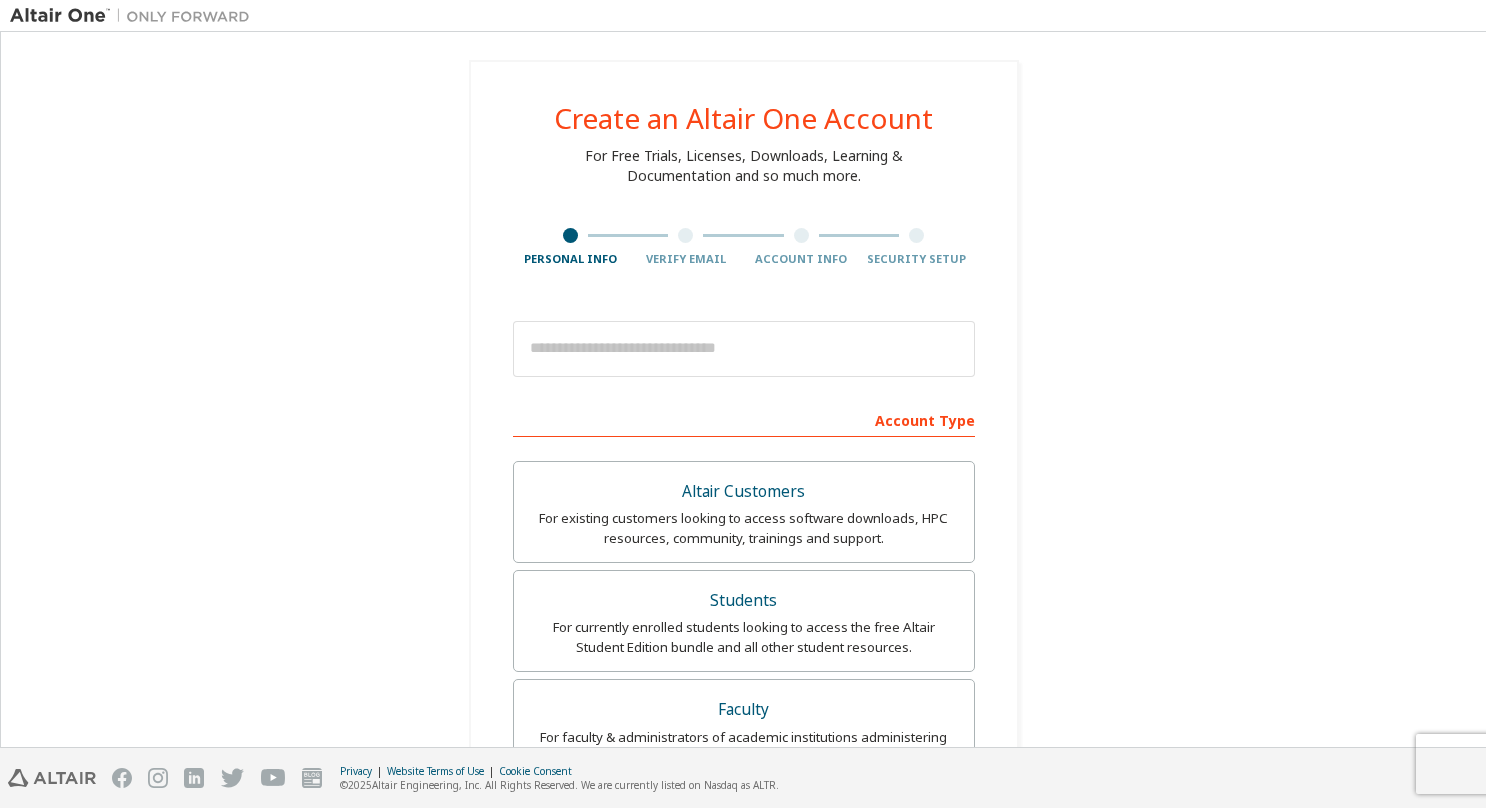 scroll, scrollTop: 0, scrollLeft: 0, axis: both 